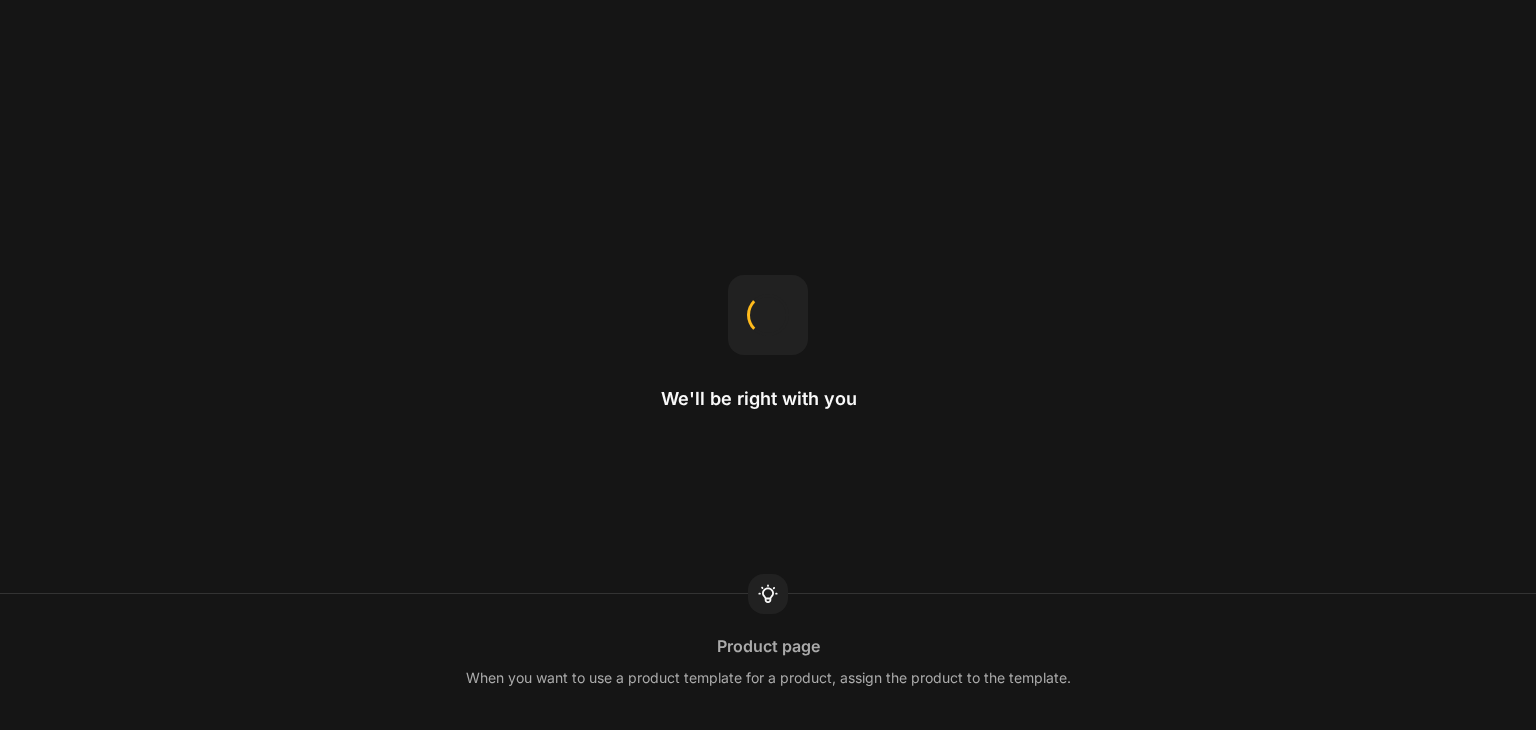 scroll, scrollTop: 0, scrollLeft: 0, axis: both 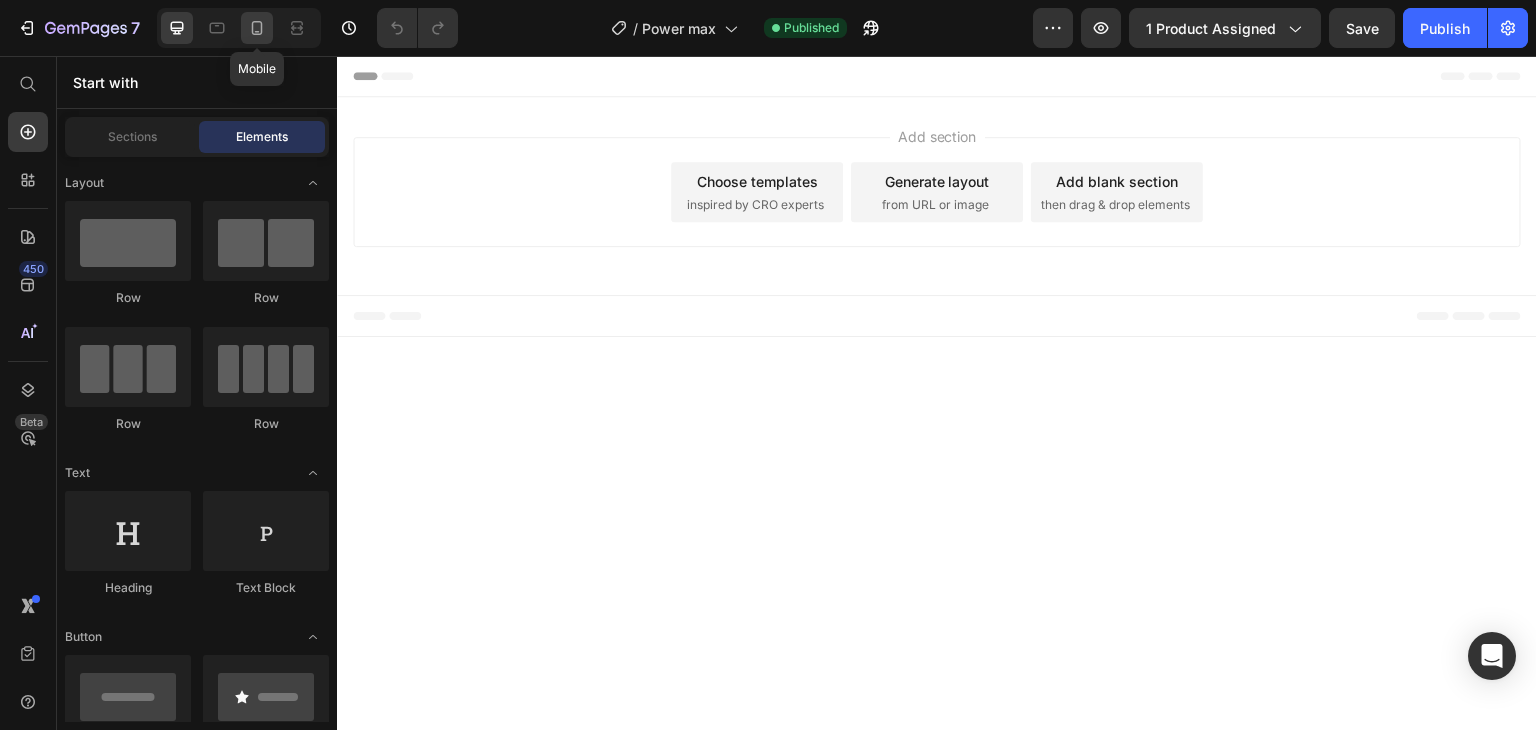 click 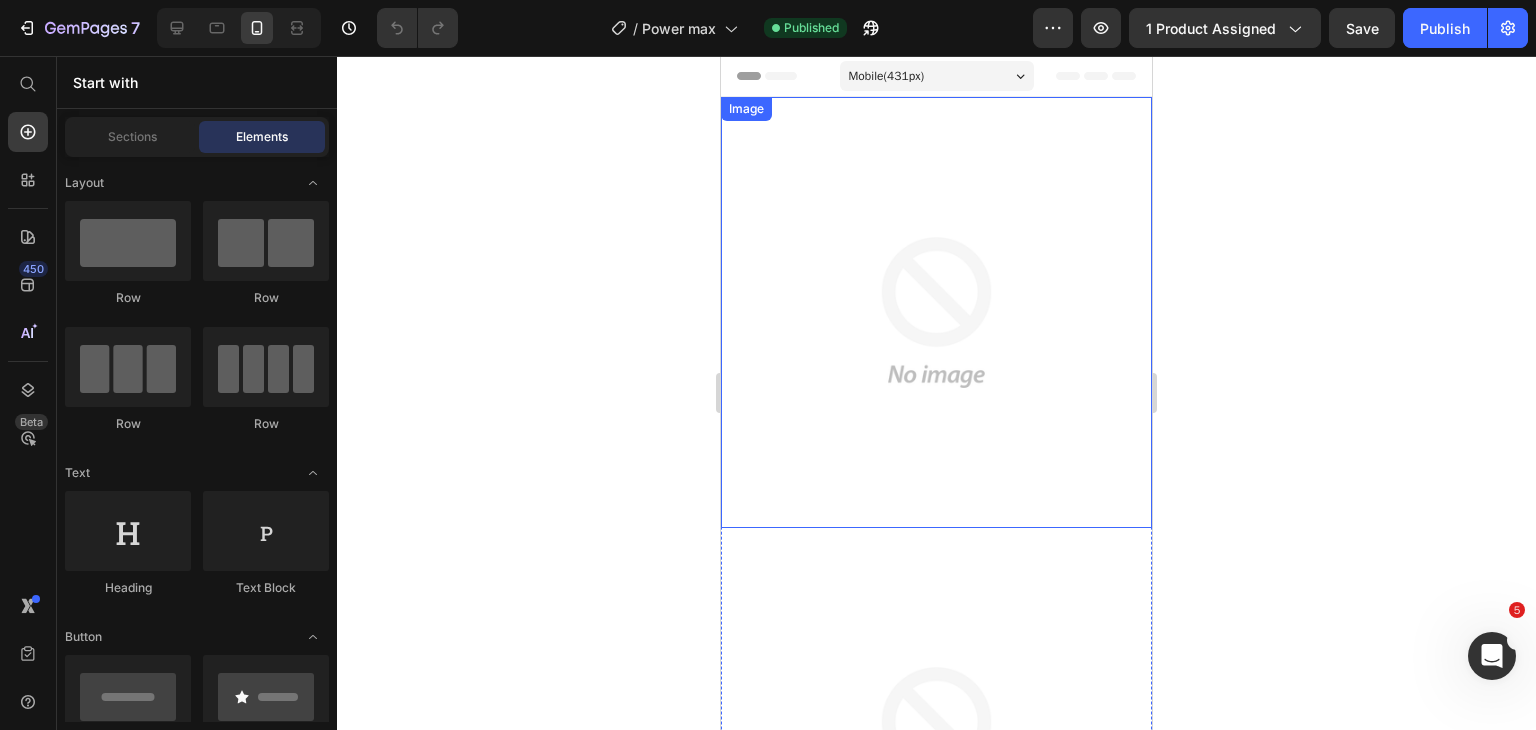 scroll, scrollTop: 0, scrollLeft: 0, axis: both 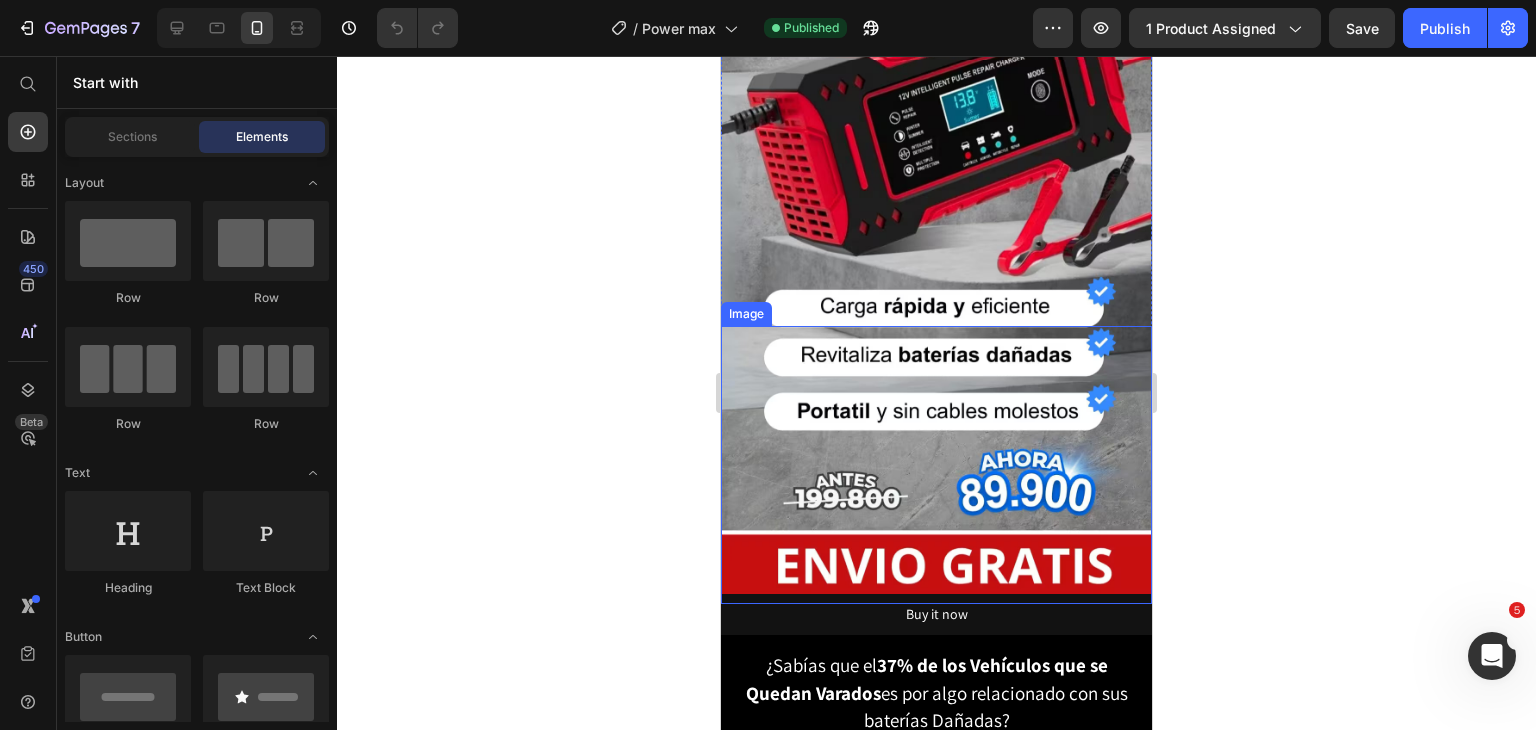 click at bounding box center (936, 465) 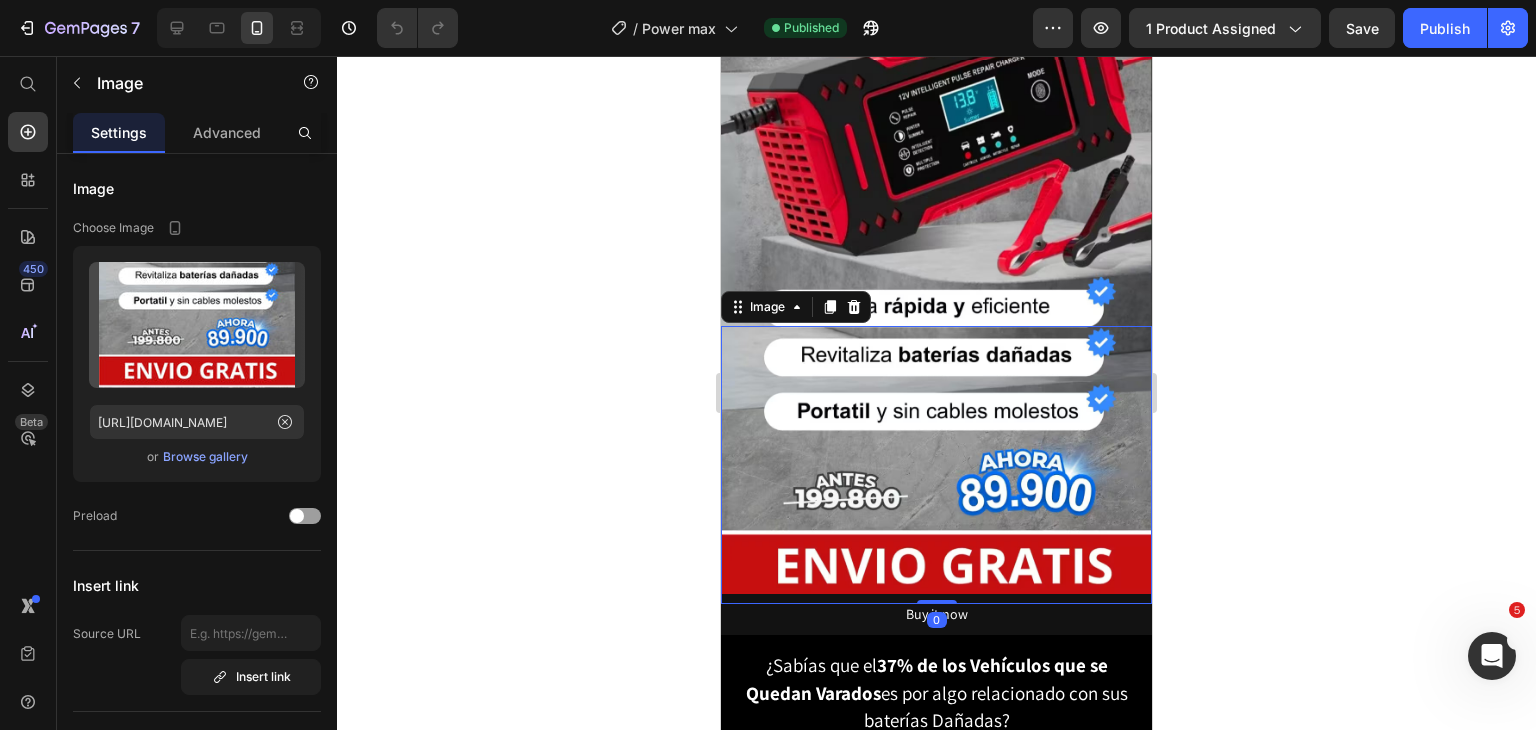 click at bounding box center (936, 193) 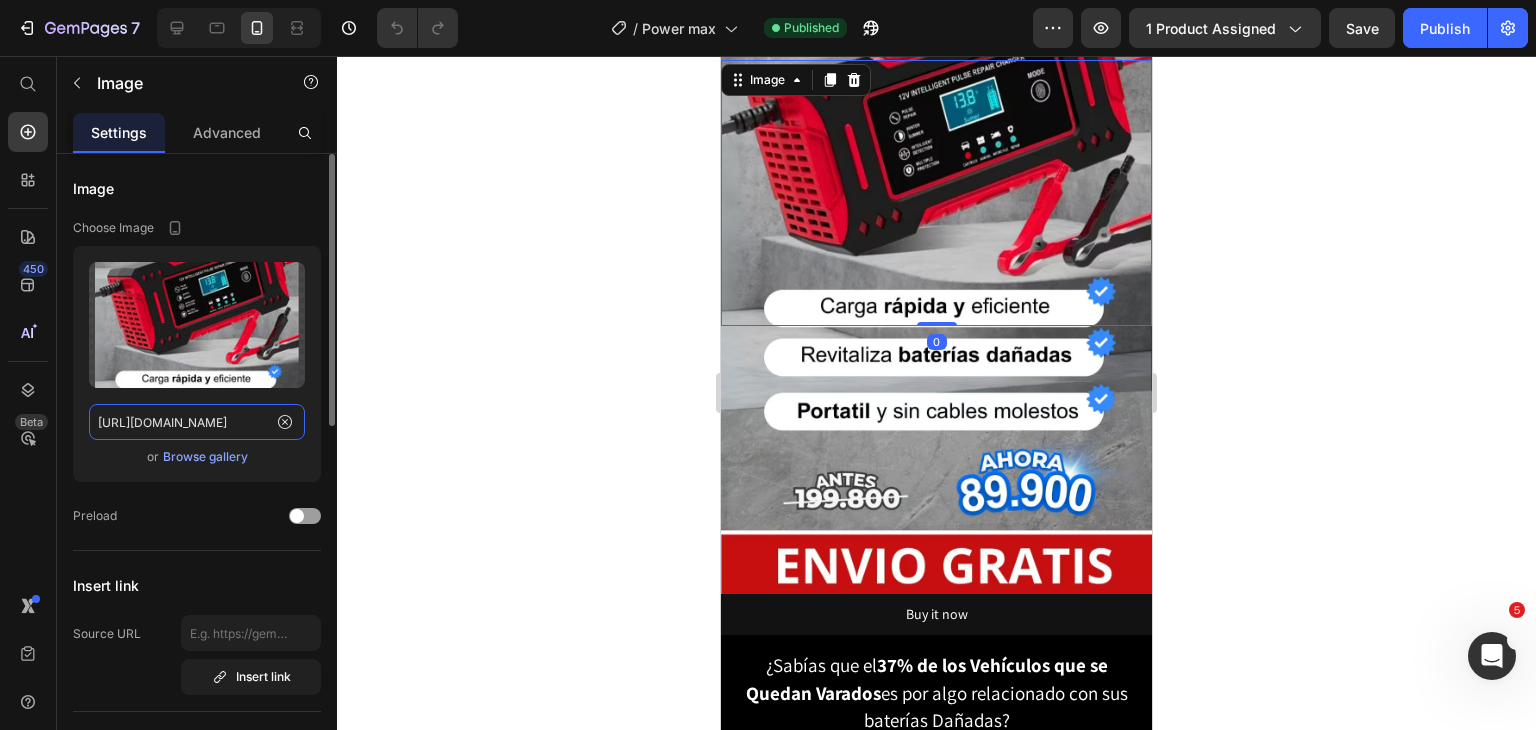 click on "[URL][DOMAIN_NAME]" 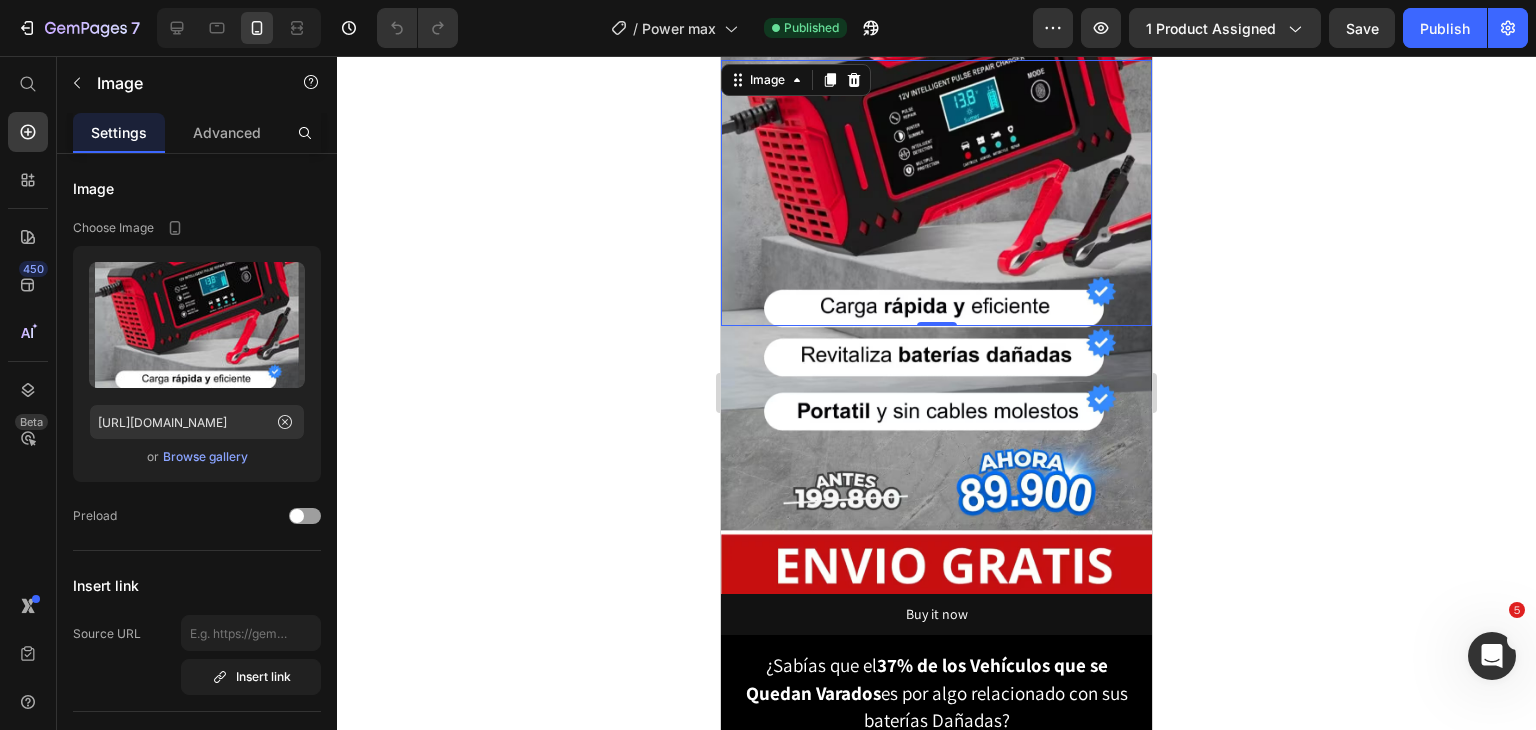 click at bounding box center [936, 193] 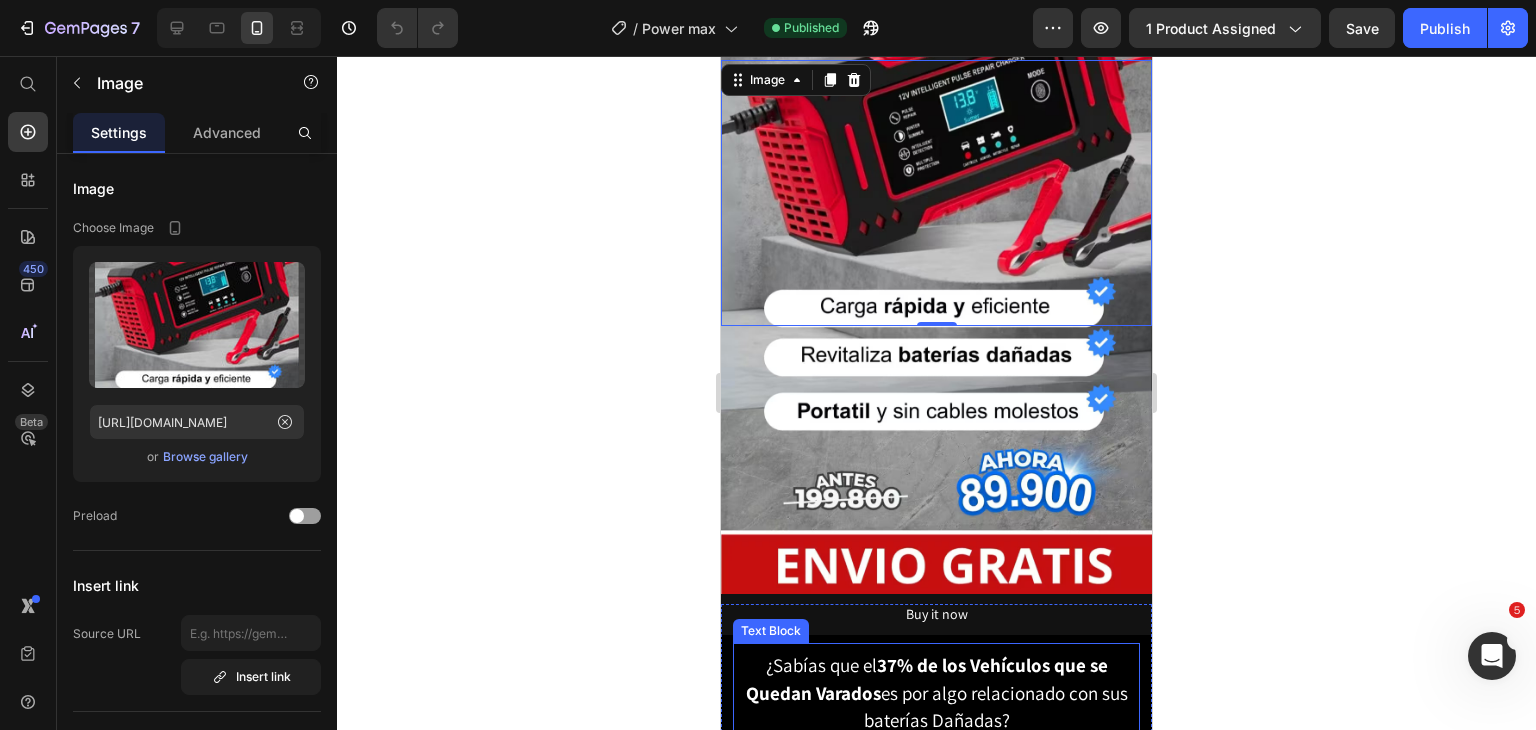 click on "¿Sabías que el  37% de los Vehículos que se Quedan Varados  es por algo relacionado con sus baterías Dañadas?" at bounding box center (936, 694) 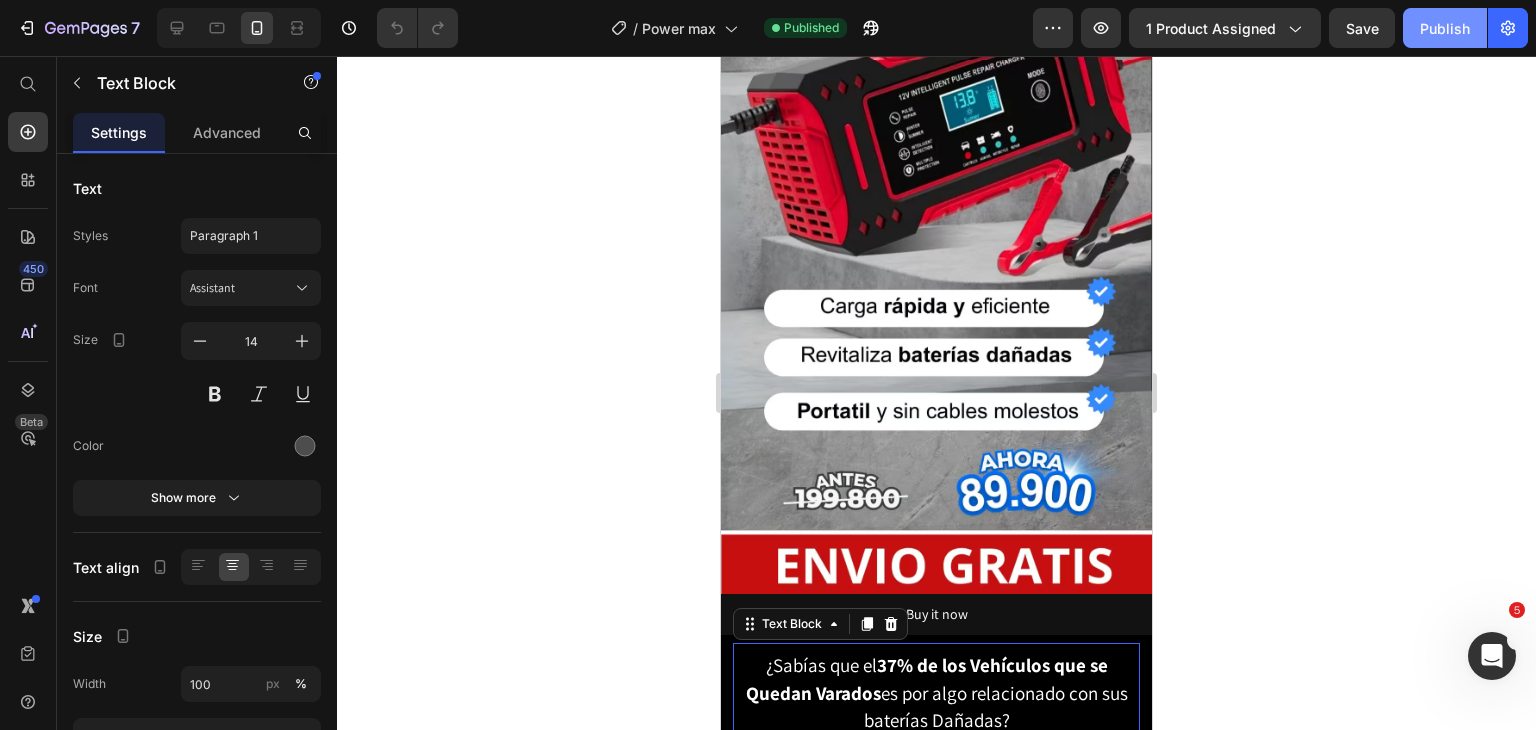 click on "Publish" at bounding box center [1445, 28] 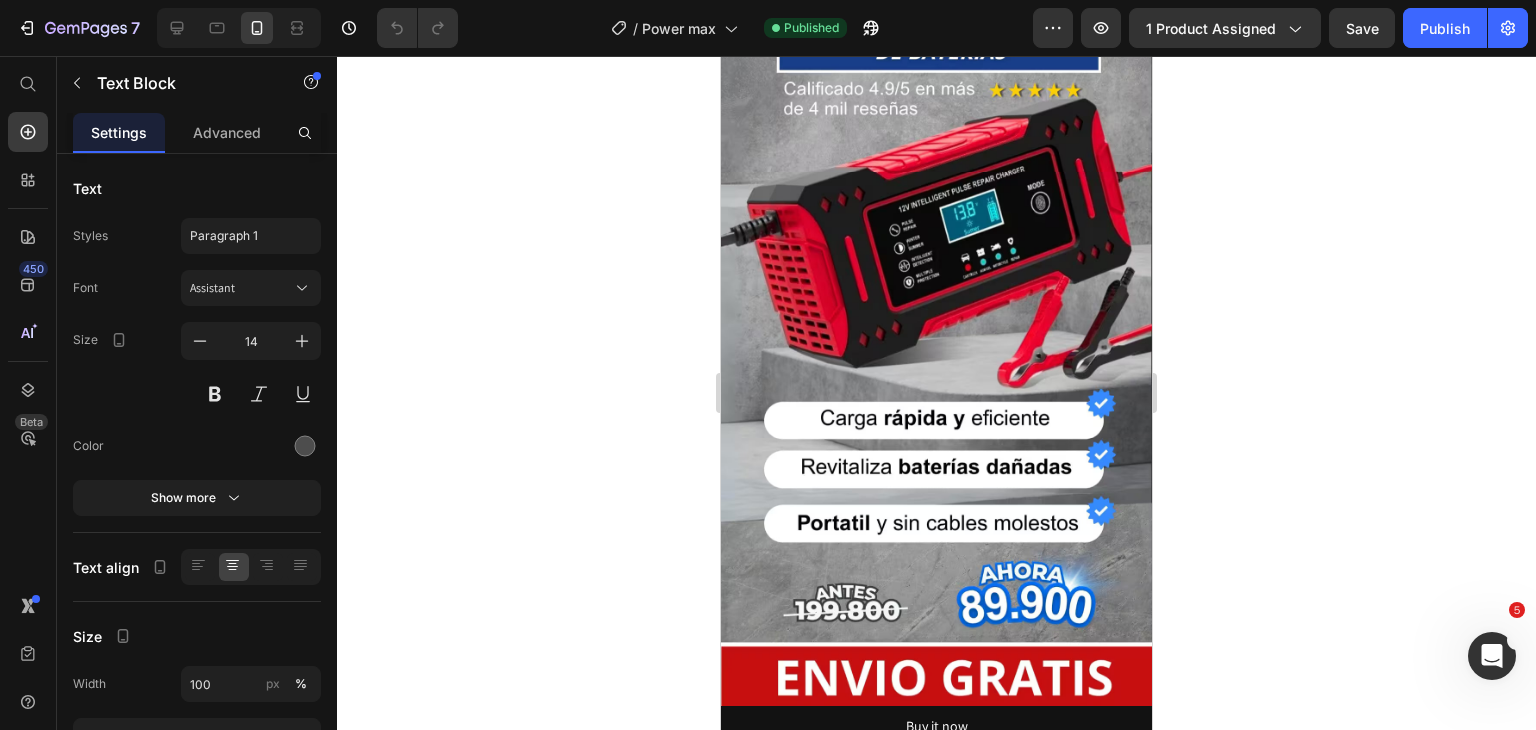 scroll, scrollTop: 200, scrollLeft: 0, axis: vertical 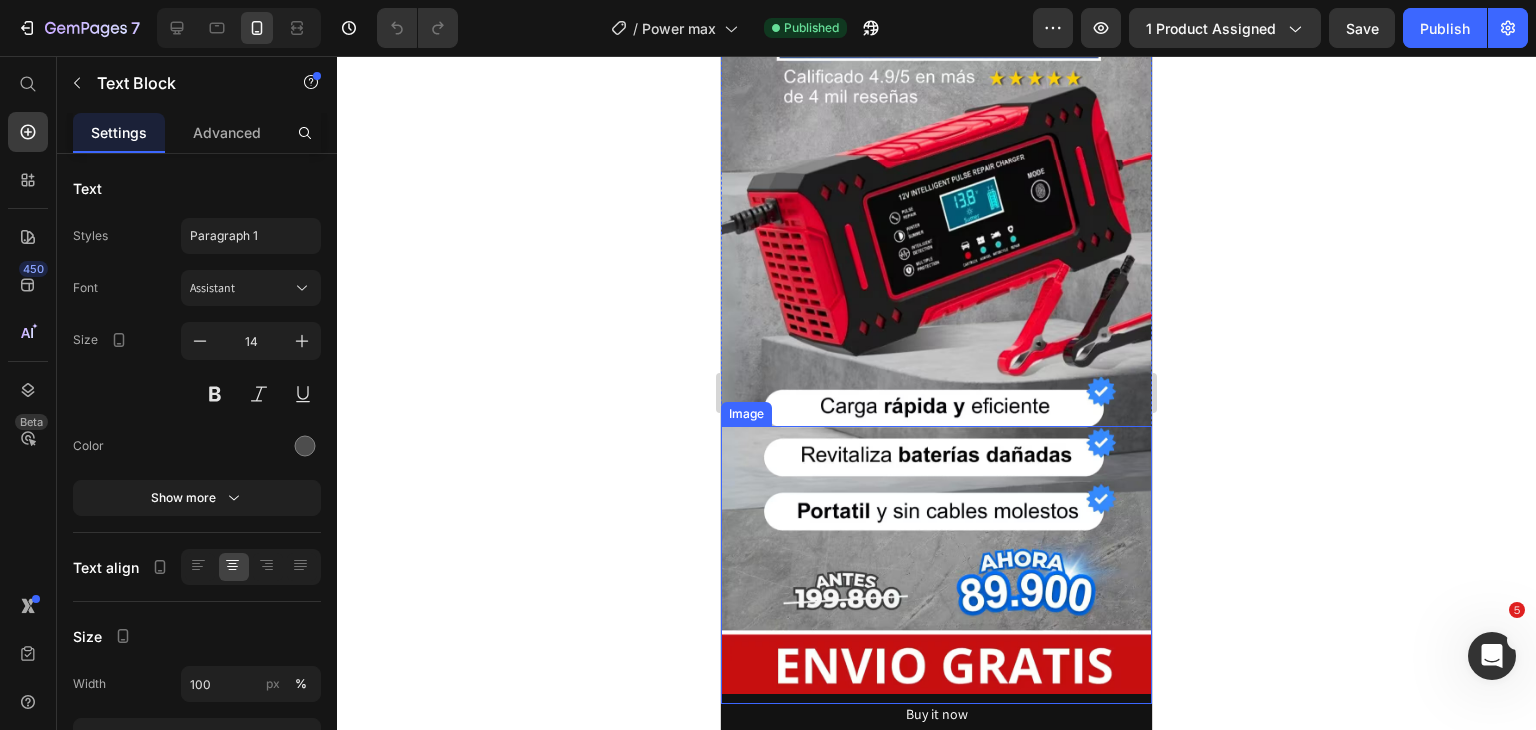 click at bounding box center (936, 565) 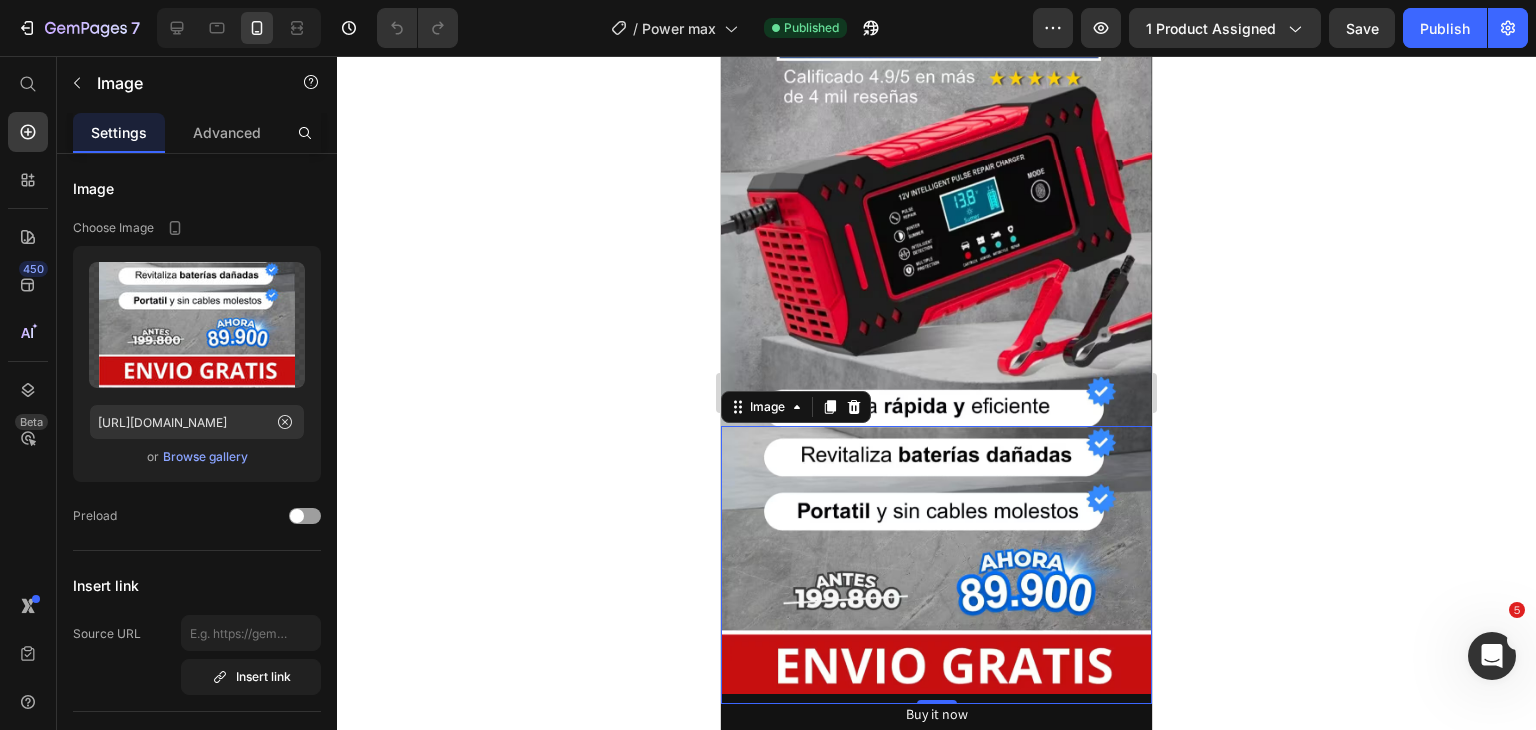 click at bounding box center [936, 565] 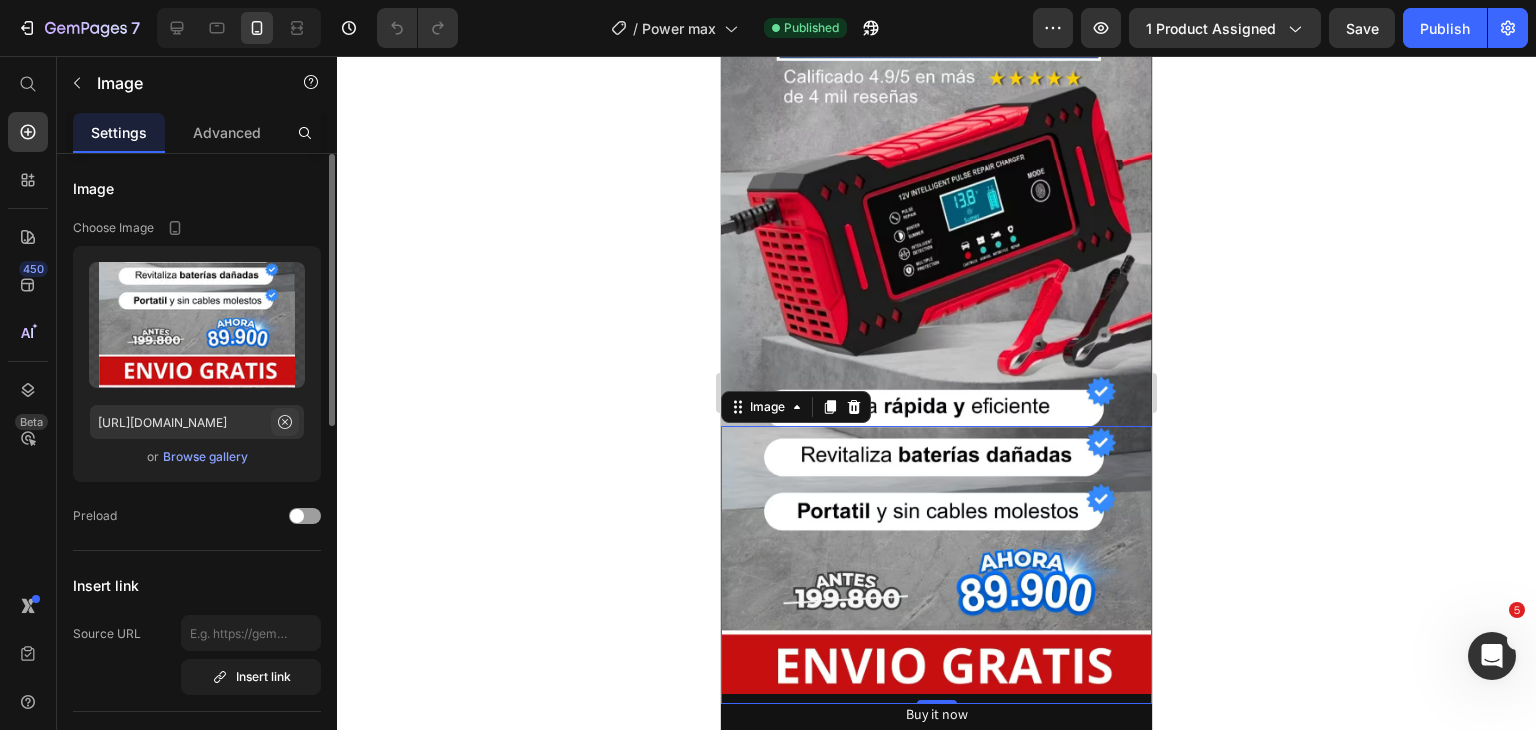click 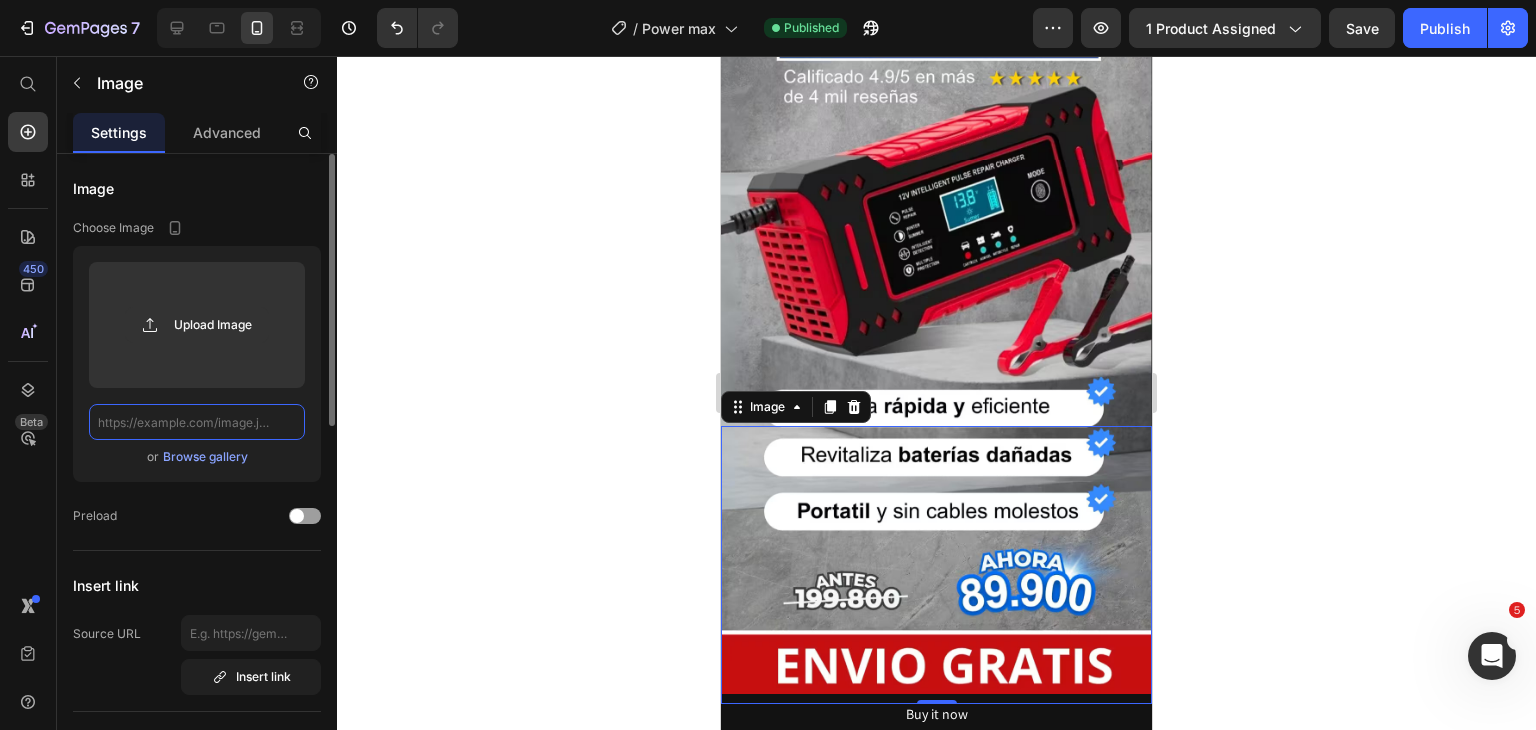 scroll, scrollTop: 0, scrollLeft: 0, axis: both 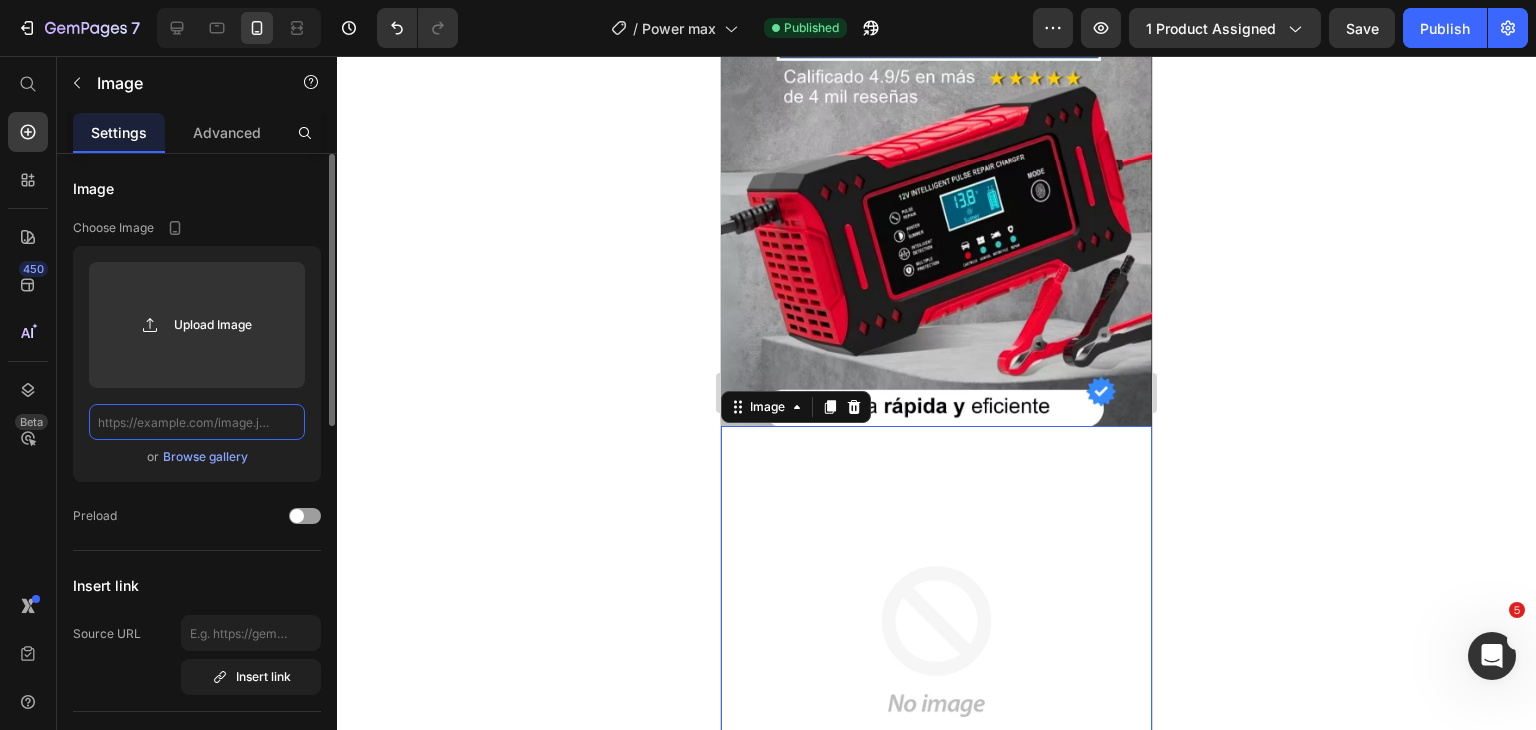 paste on "[URL][DOMAIN_NAME]" 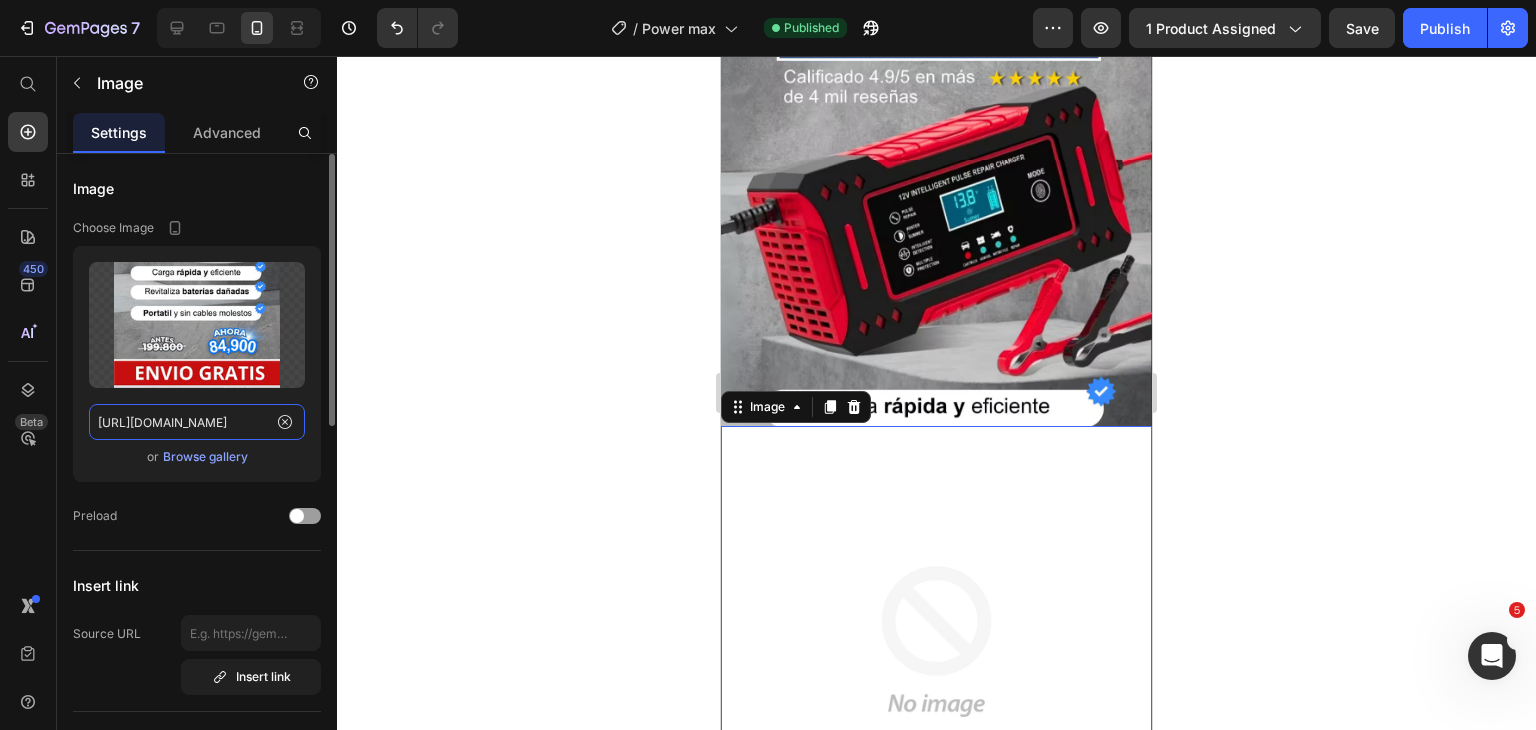 scroll, scrollTop: 0, scrollLeft: 492, axis: horizontal 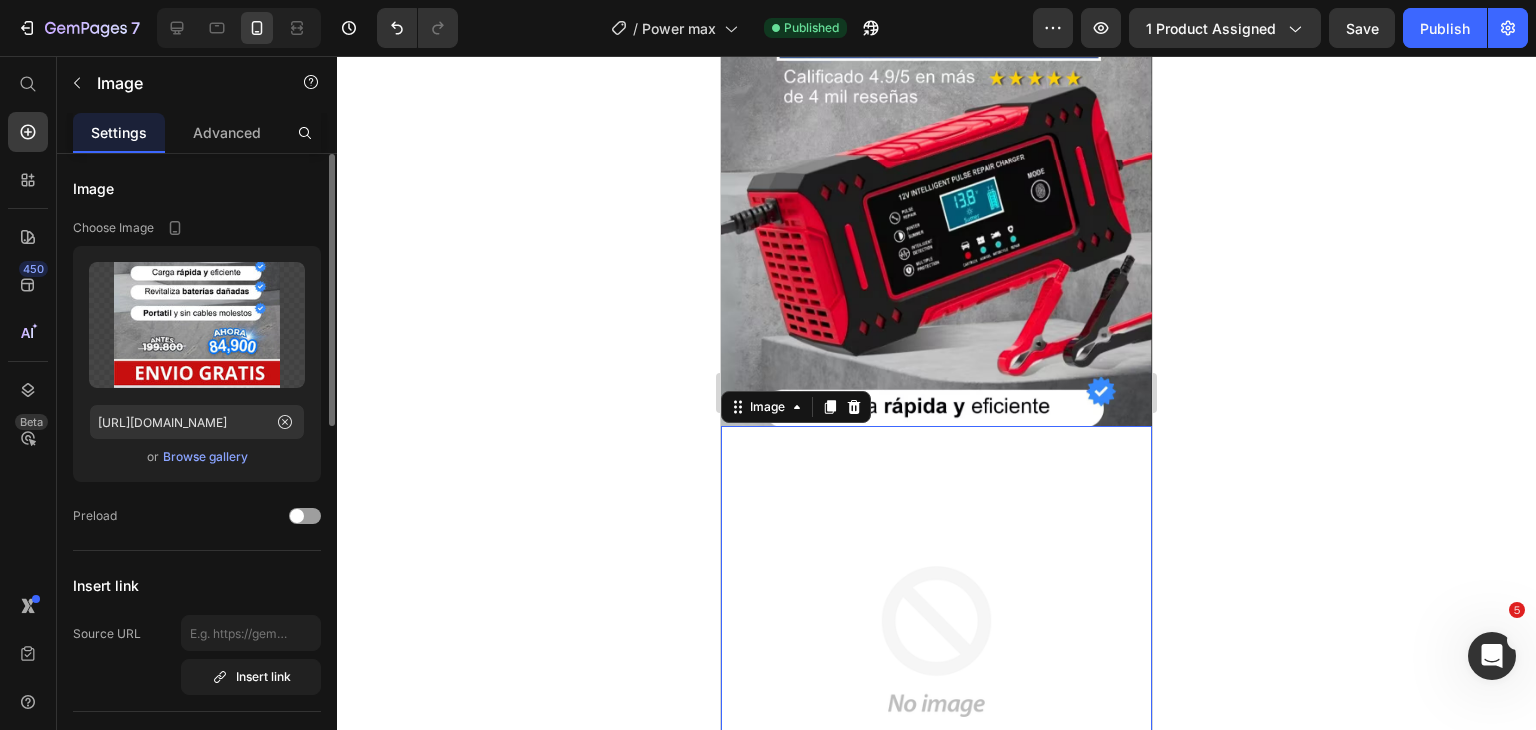 click 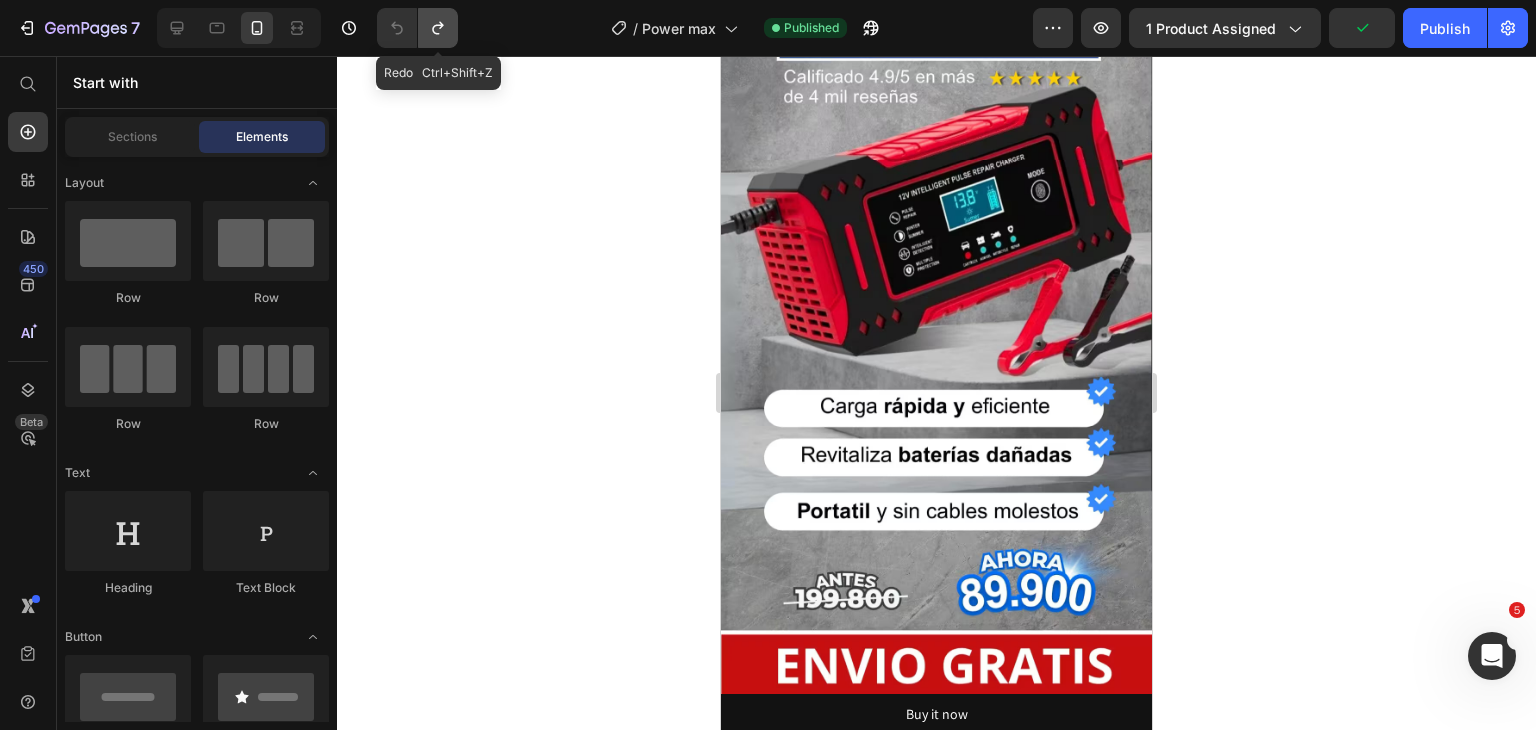 click 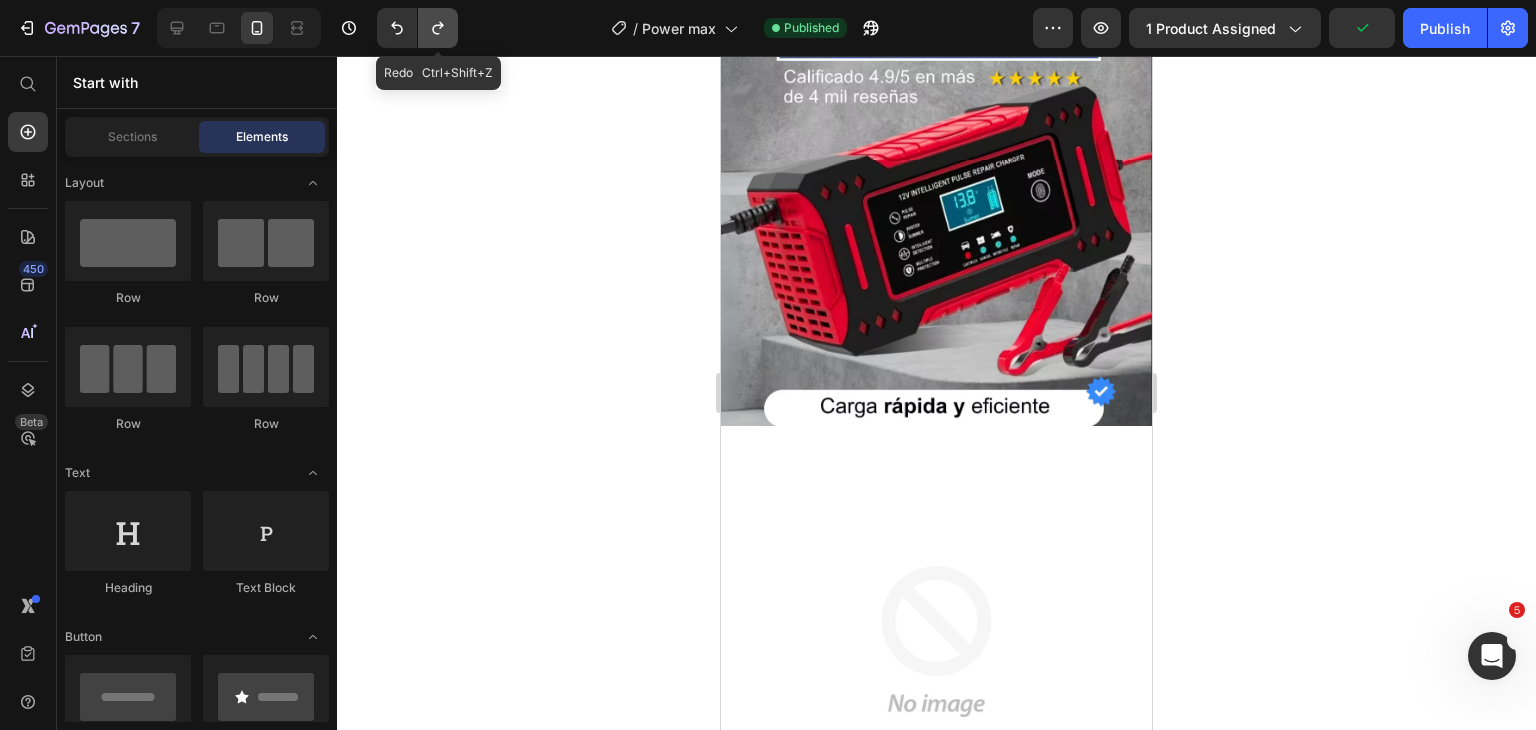 click 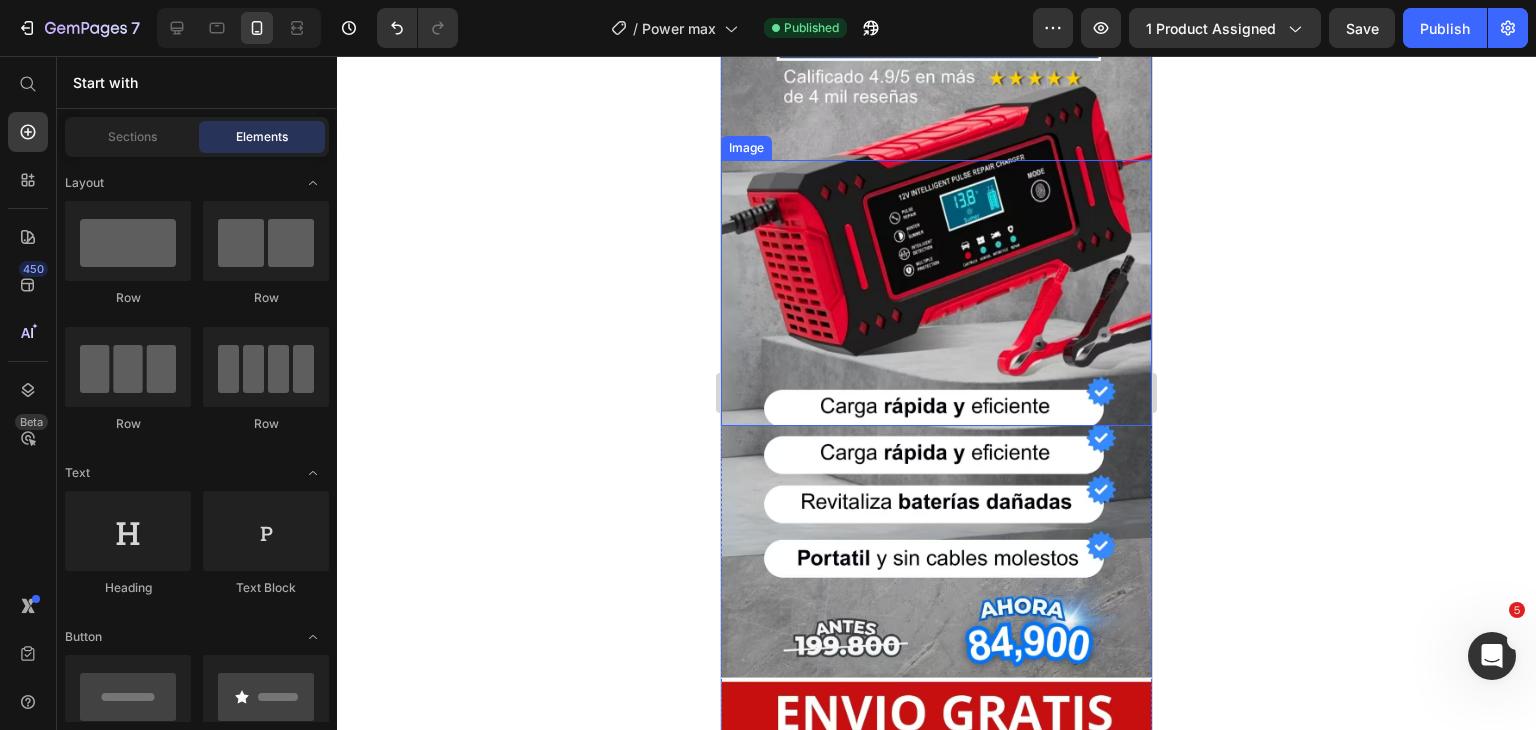 click 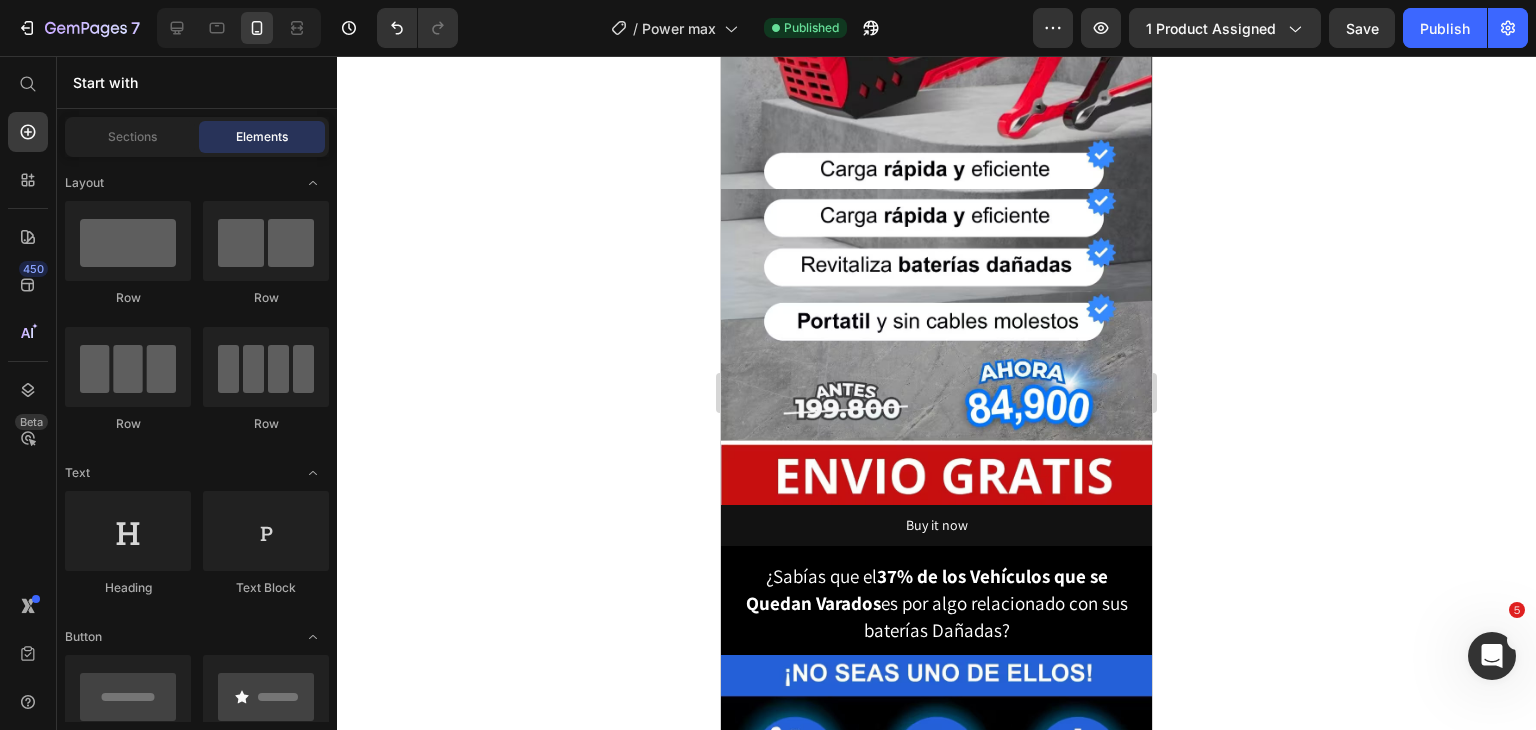 scroll, scrollTop: 500, scrollLeft: 0, axis: vertical 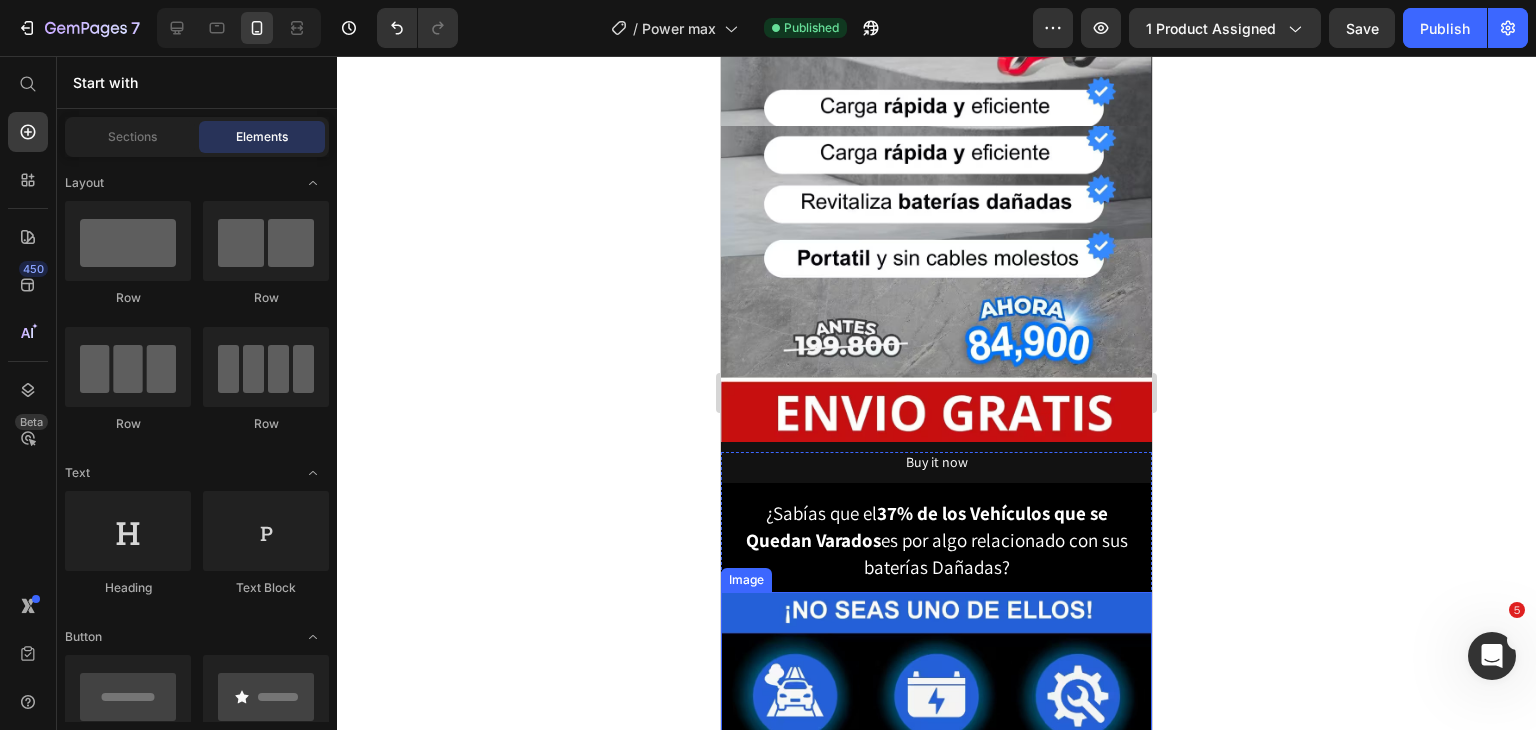 click at bounding box center [936, 675] 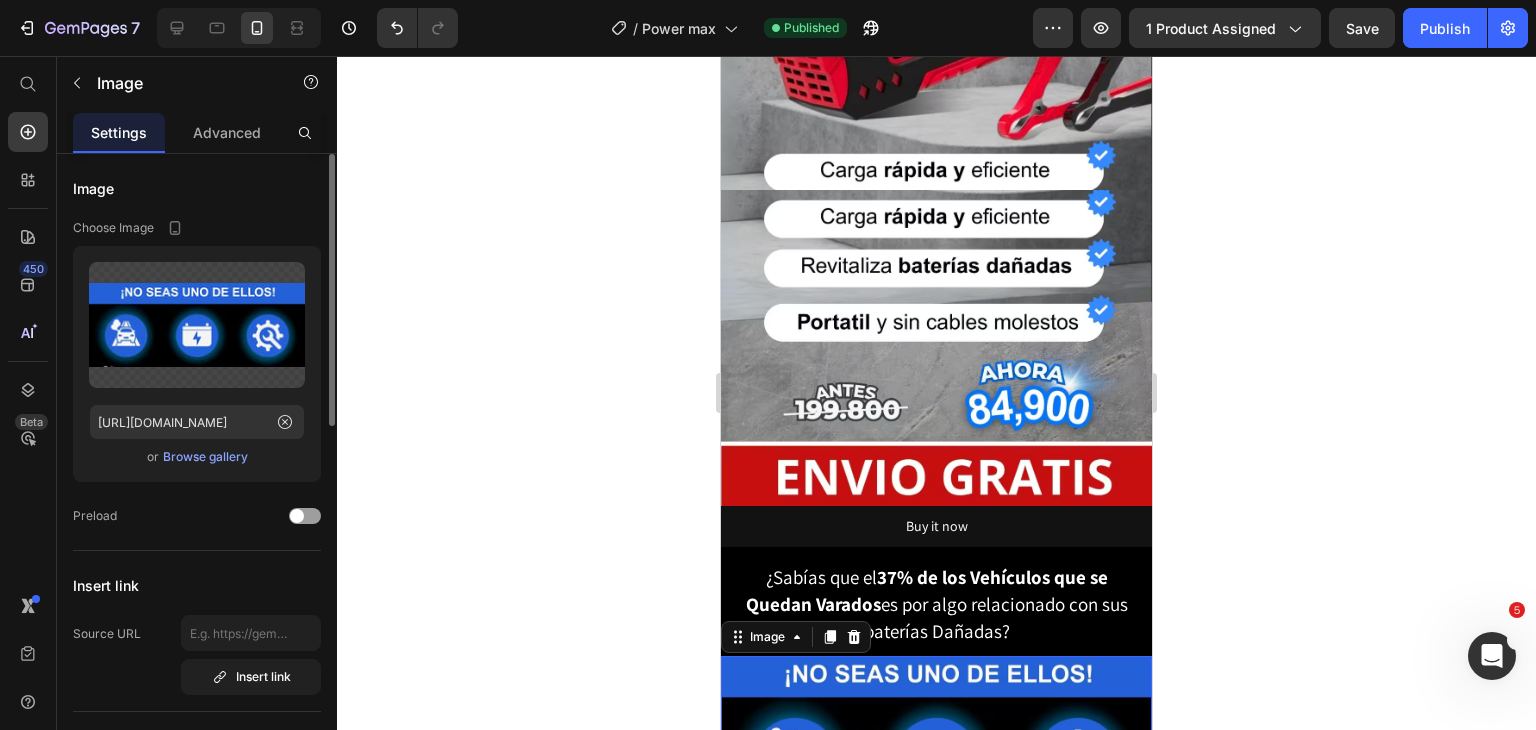 scroll, scrollTop: 200, scrollLeft: 0, axis: vertical 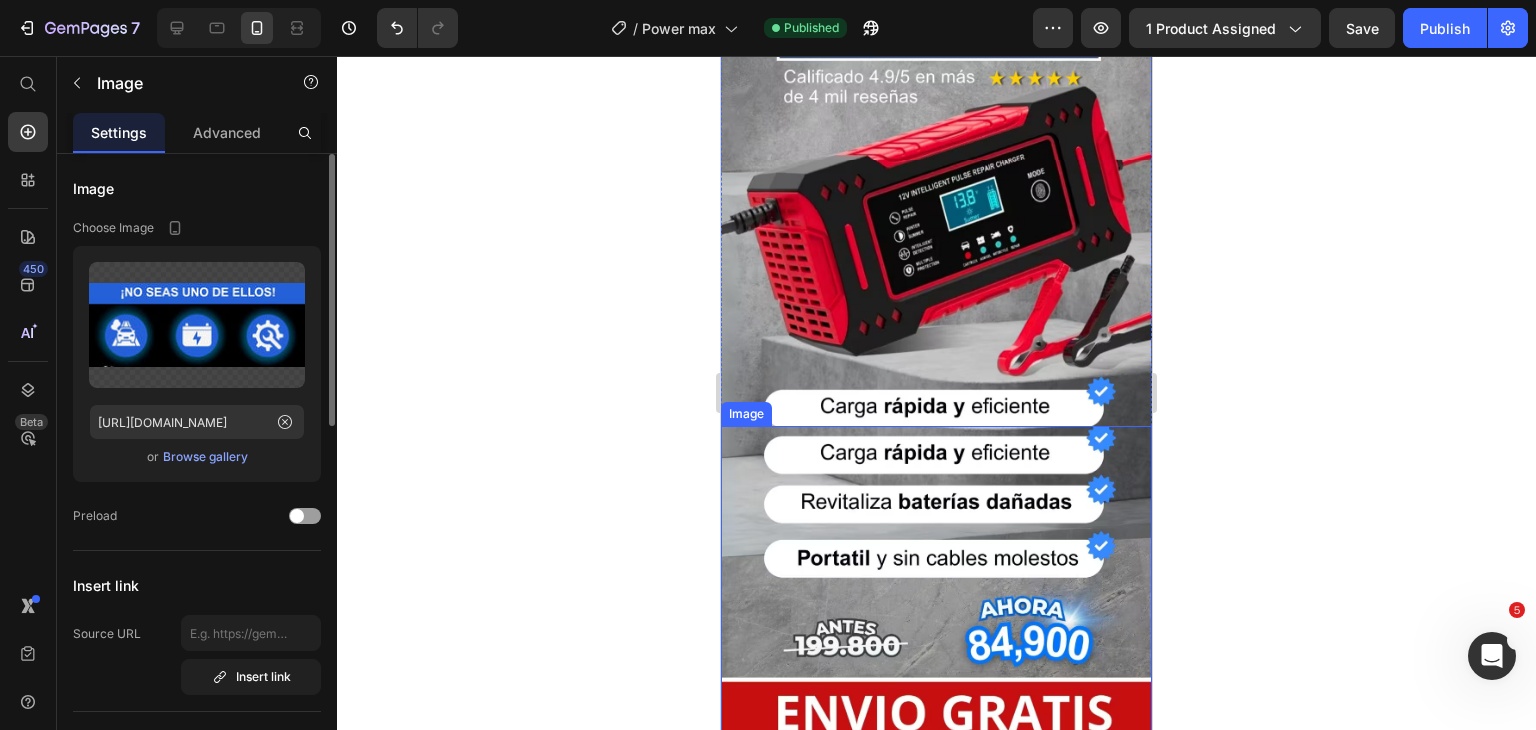 click at bounding box center [936, 588] 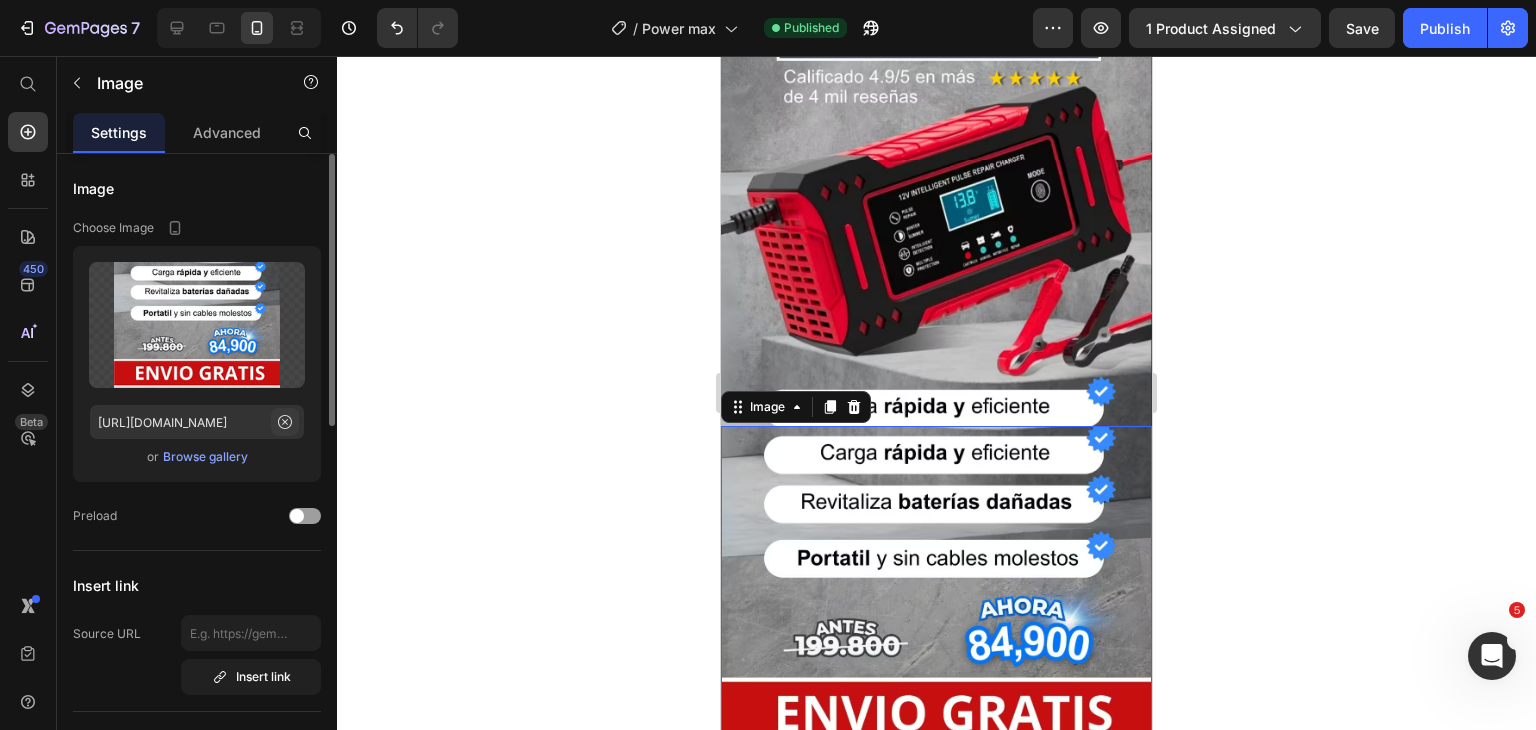 click 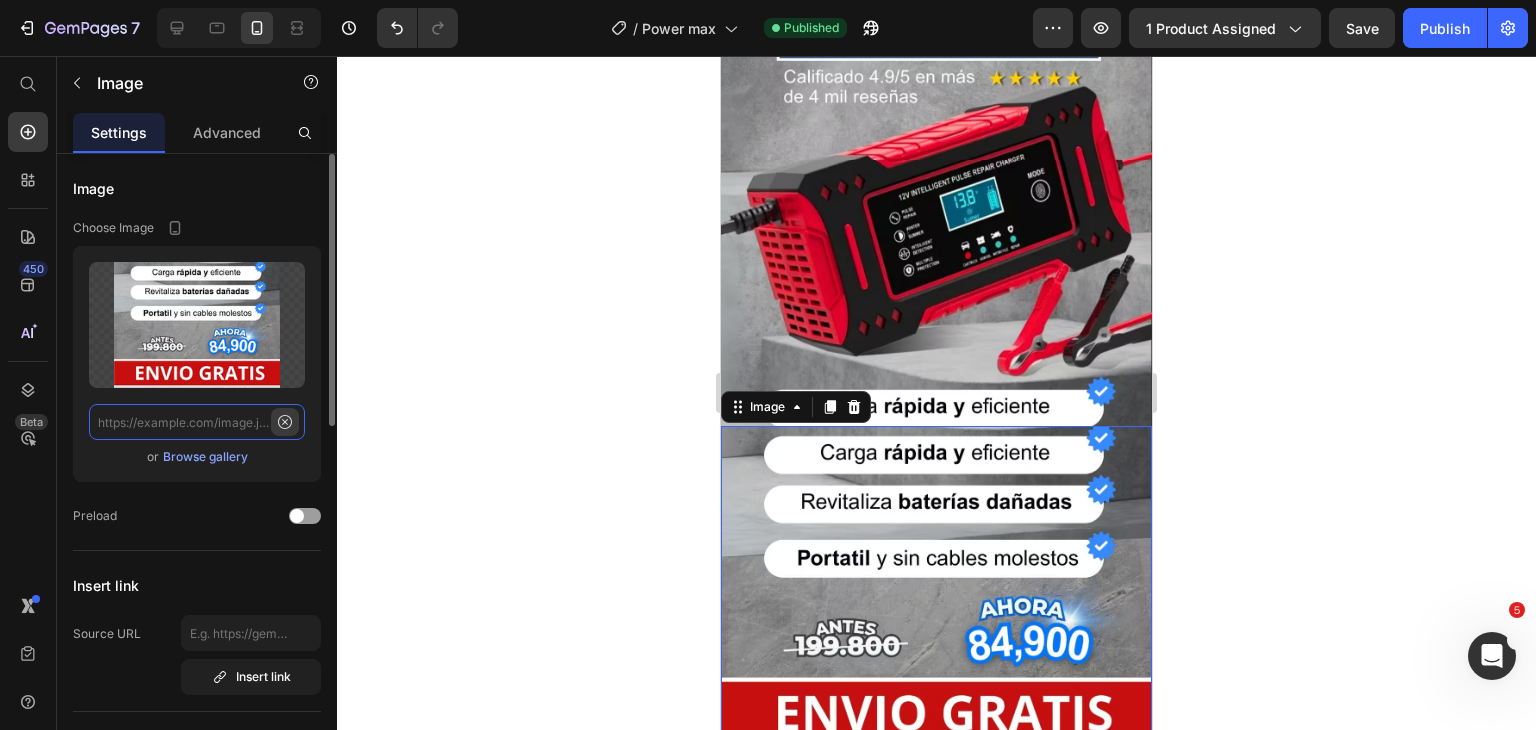 scroll, scrollTop: 0, scrollLeft: 0, axis: both 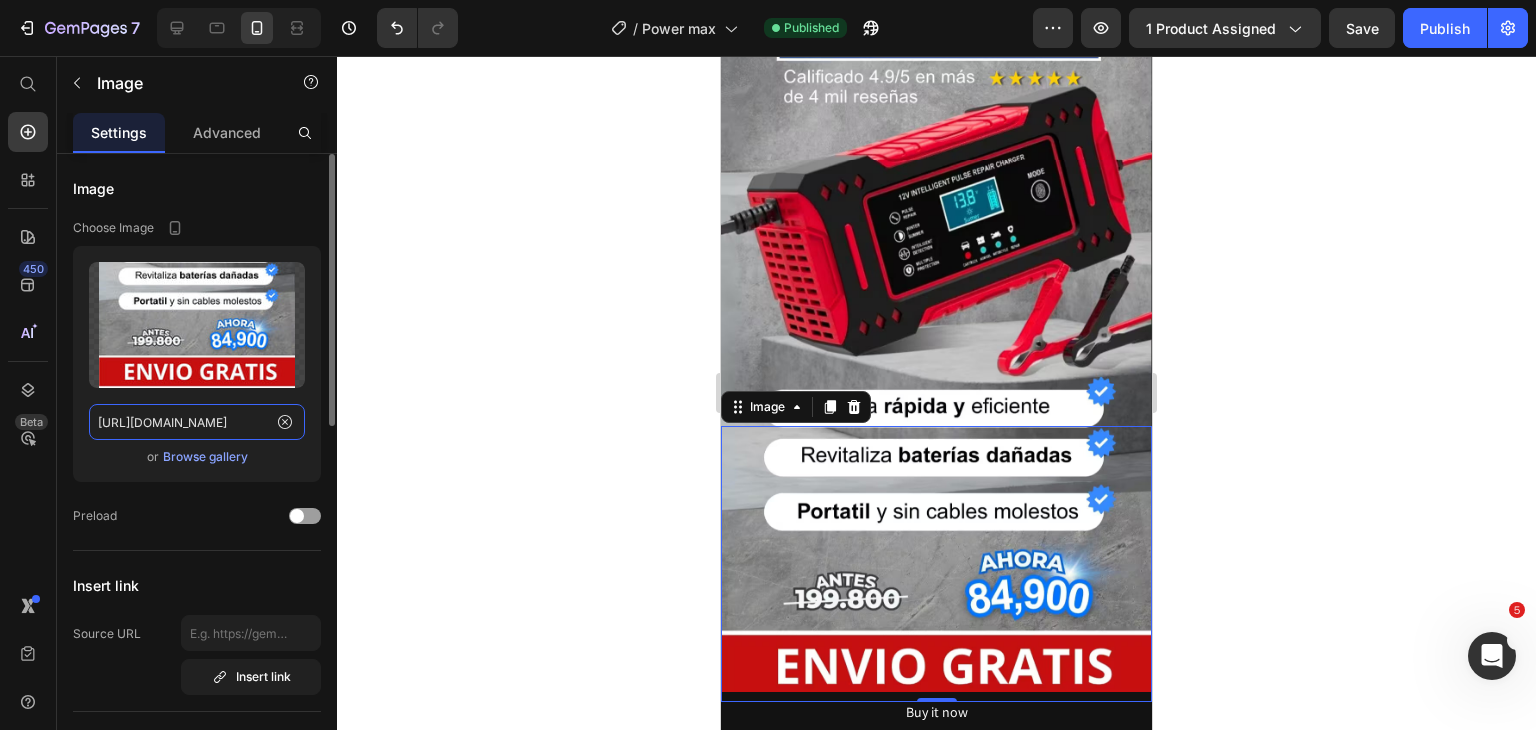 type on "[URL][DOMAIN_NAME]" 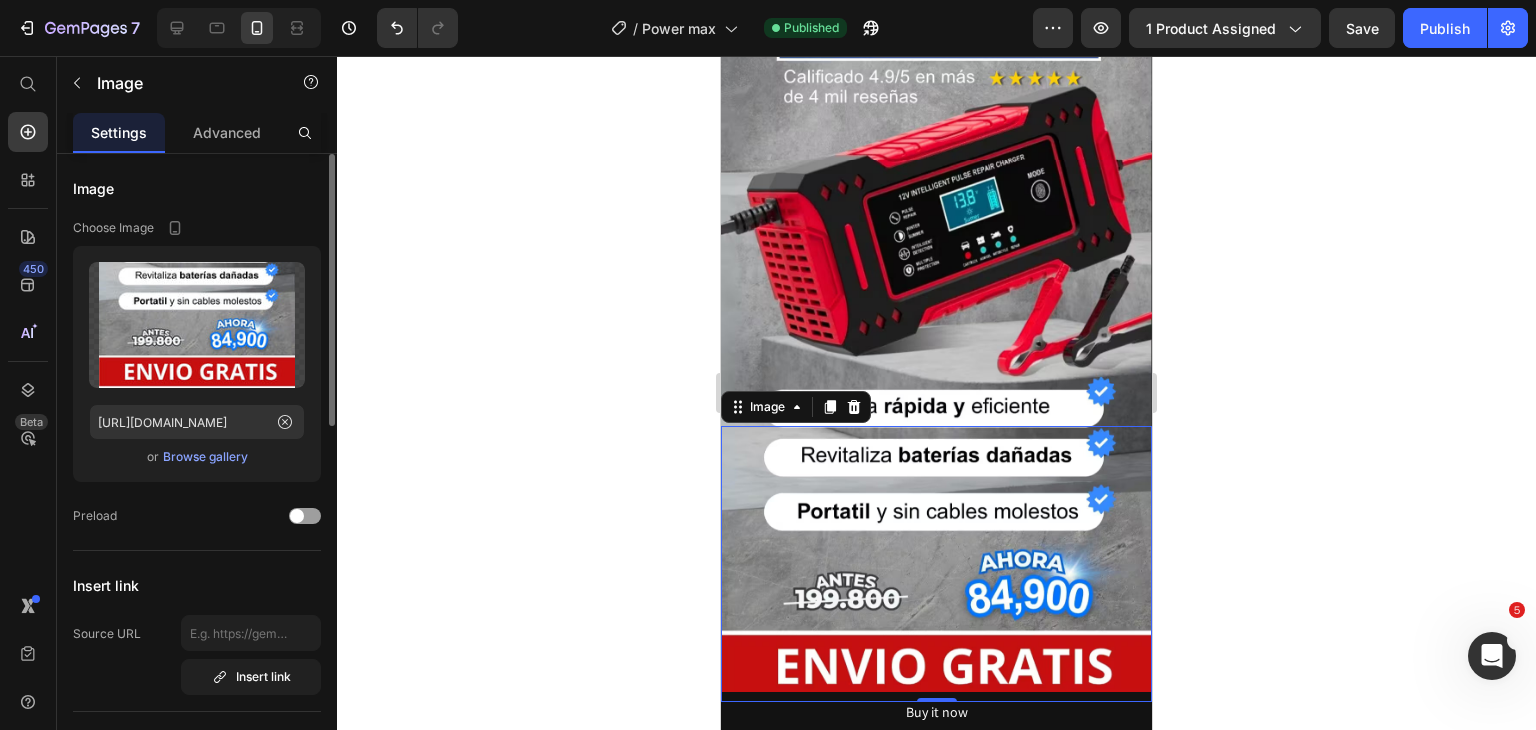 scroll, scrollTop: 0, scrollLeft: 0, axis: both 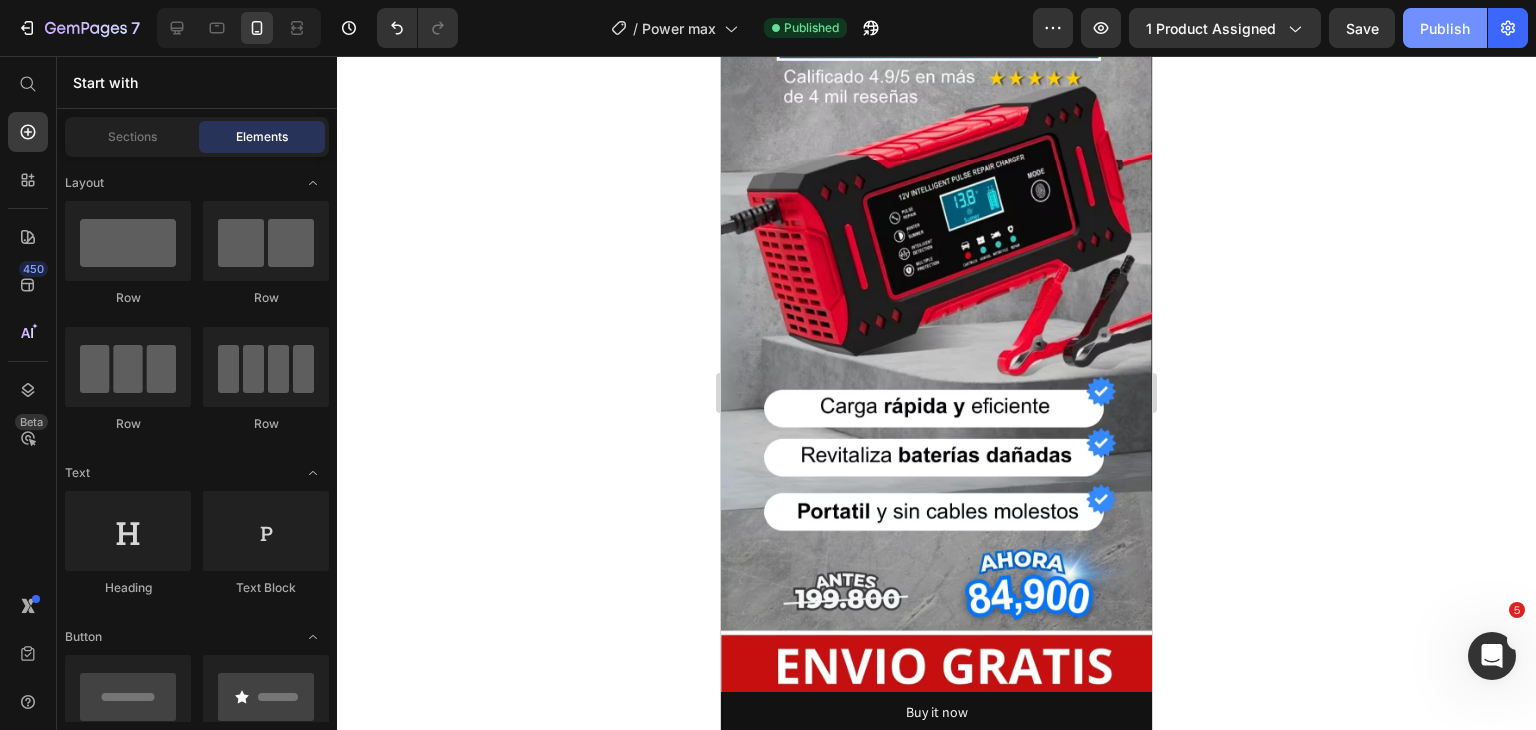 click on "Publish" 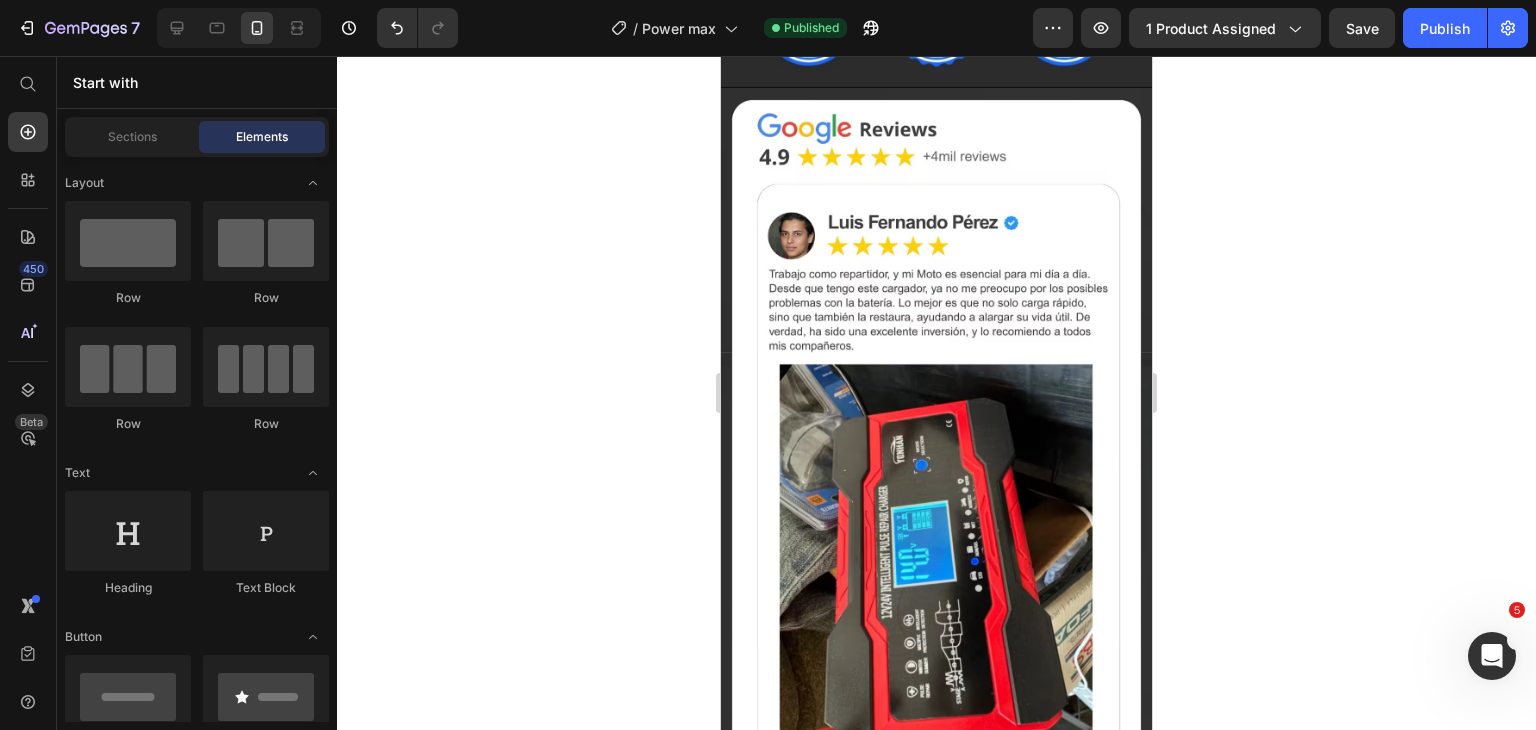 scroll, scrollTop: 9400, scrollLeft: 0, axis: vertical 